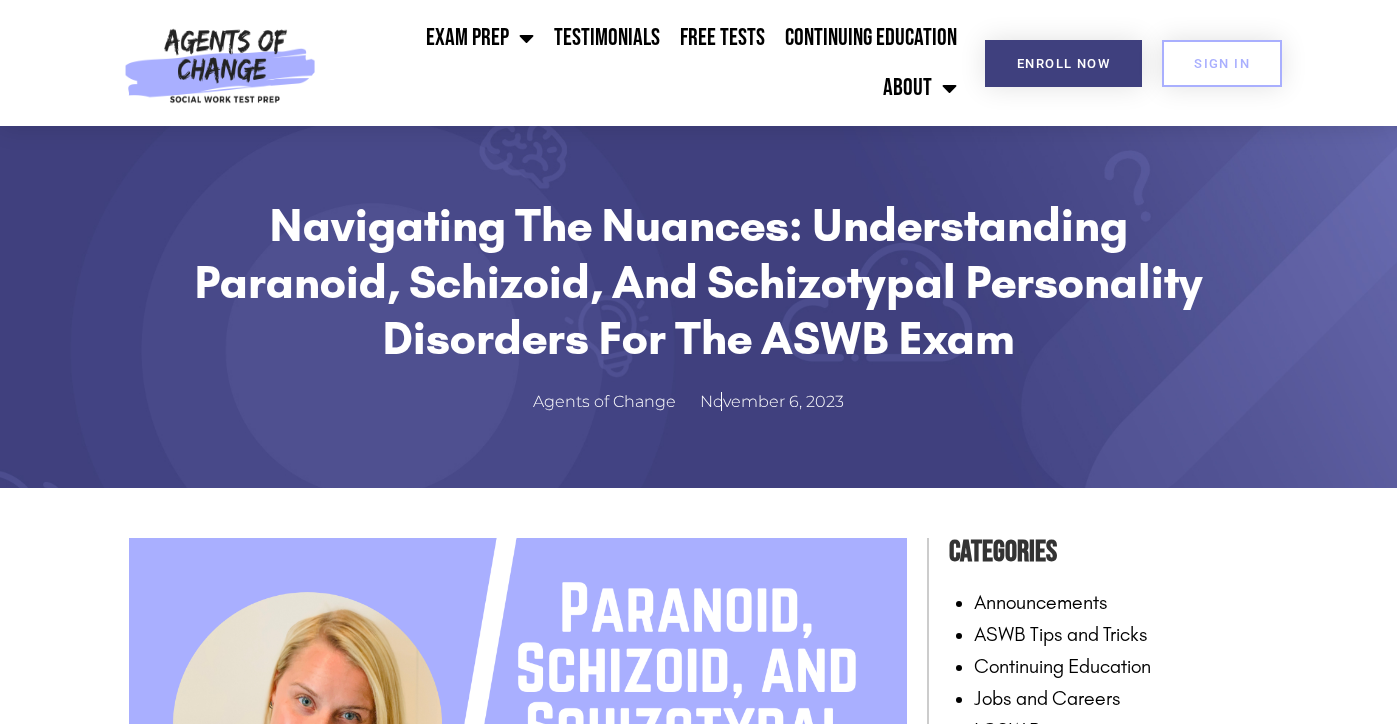 scroll, scrollTop: 0, scrollLeft: 0, axis: both 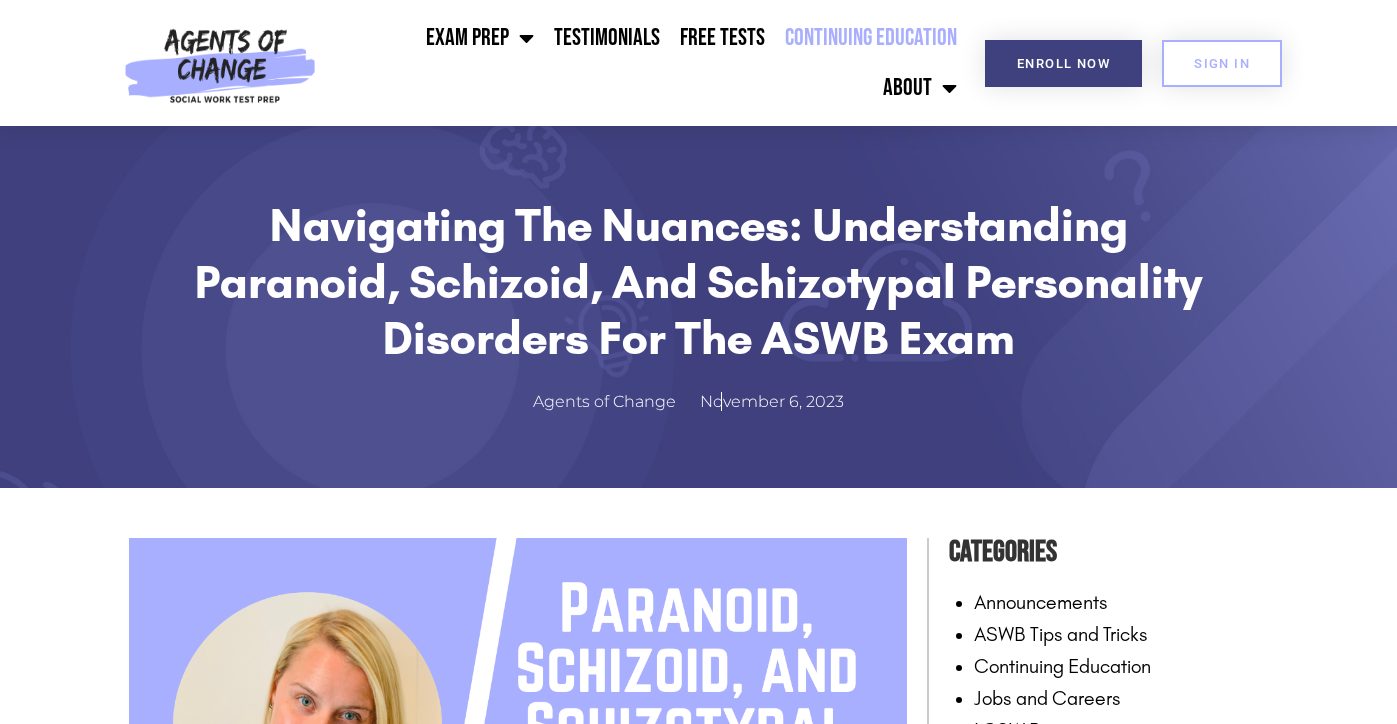 click on "Continuing Education" 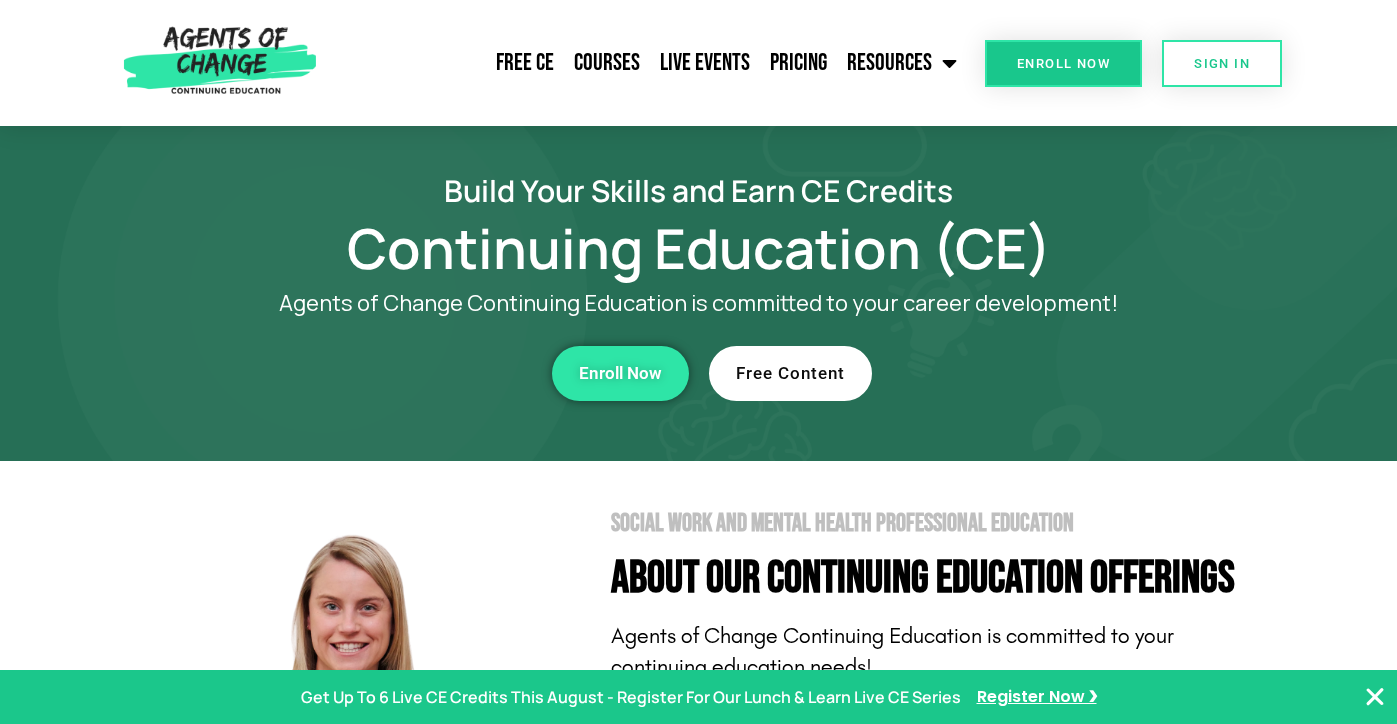scroll, scrollTop: 0, scrollLeft: 0, axis: both 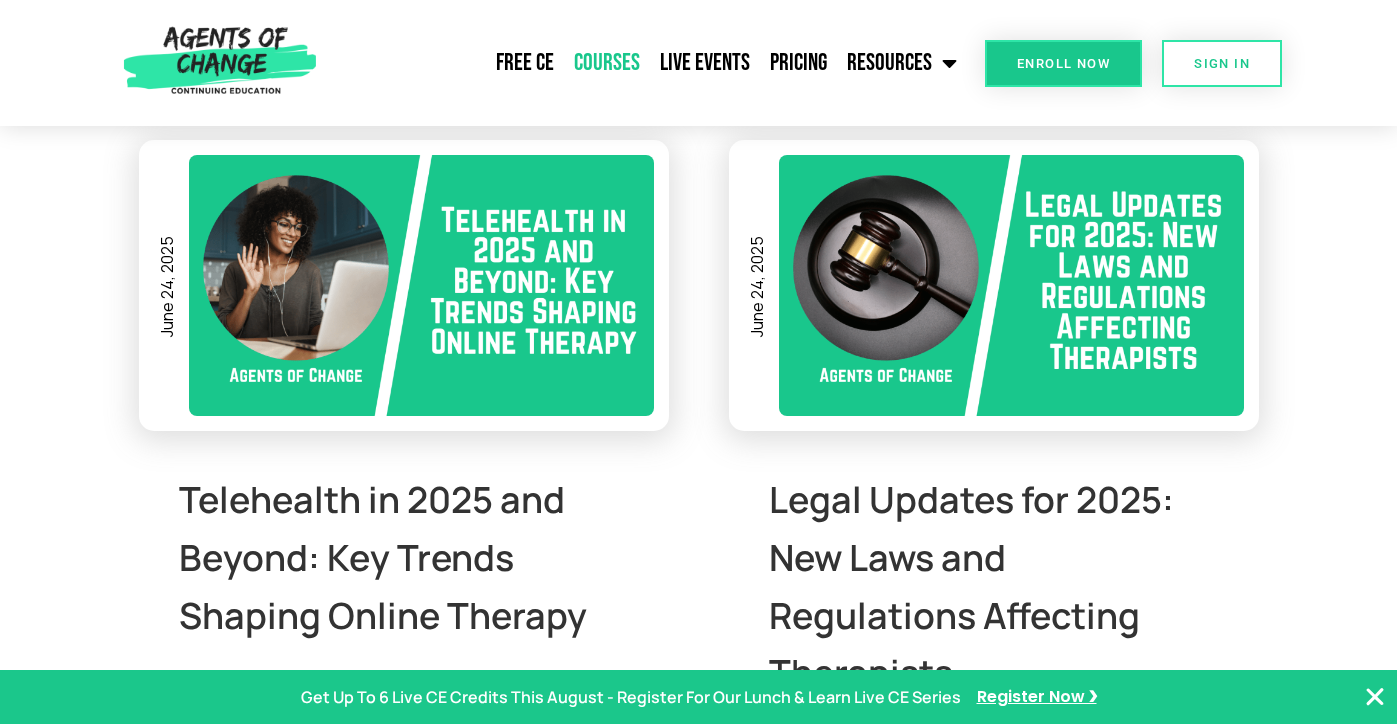 click on "Courses" 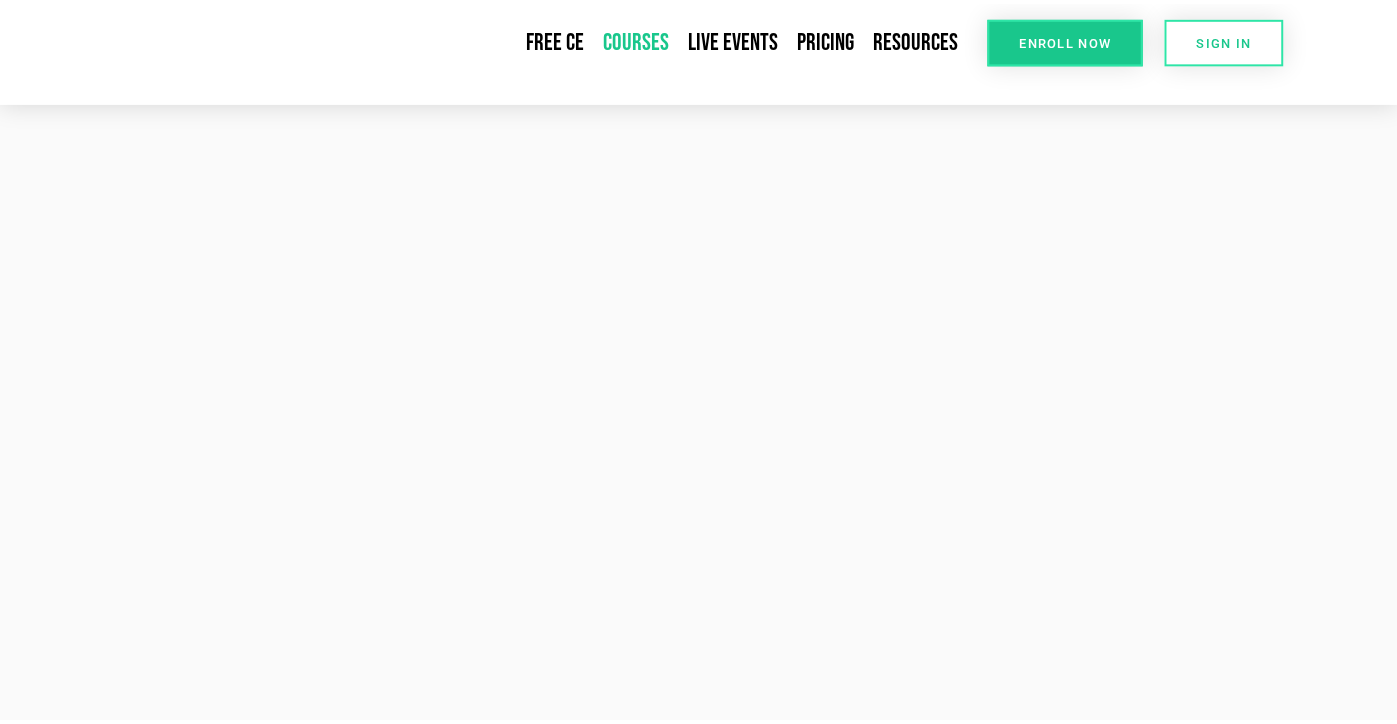 scroll, scrollTop: 0, scrollLeft: 0, axis: both 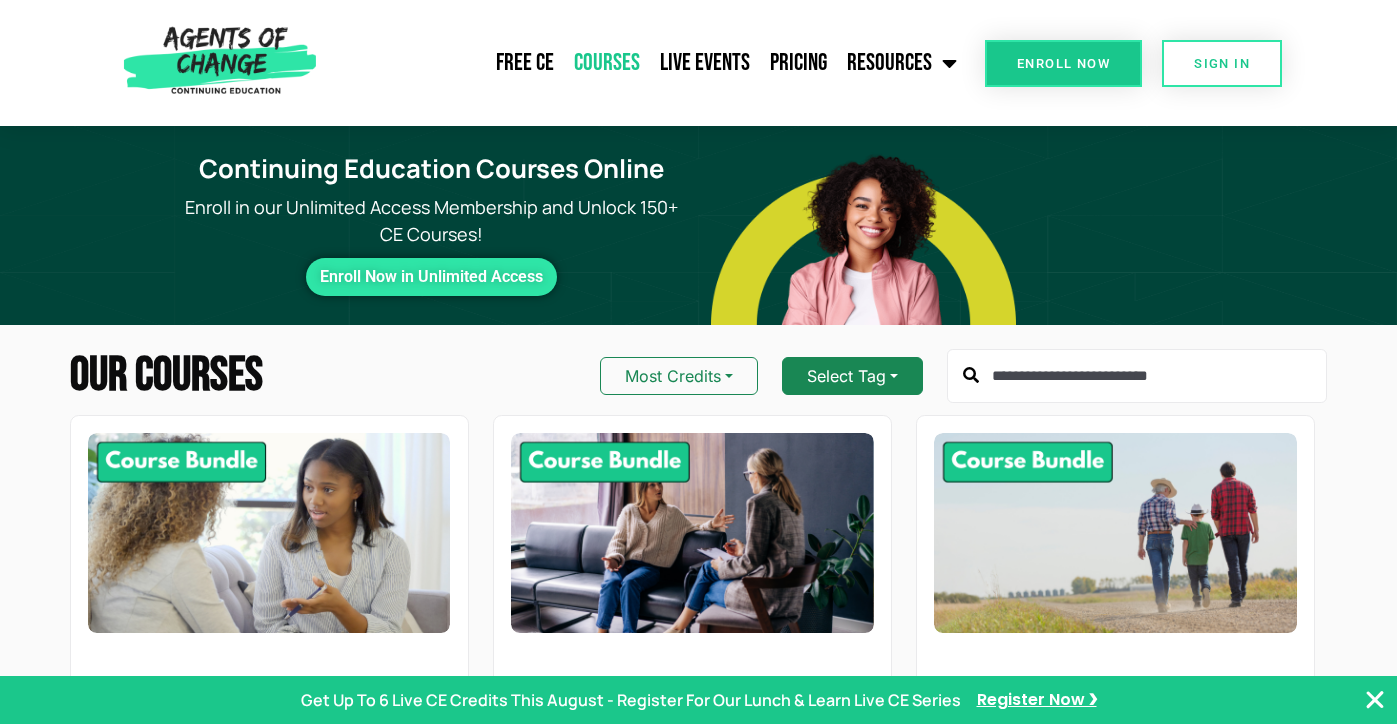 click on "Select Tag" at bounding box center [852, 376] 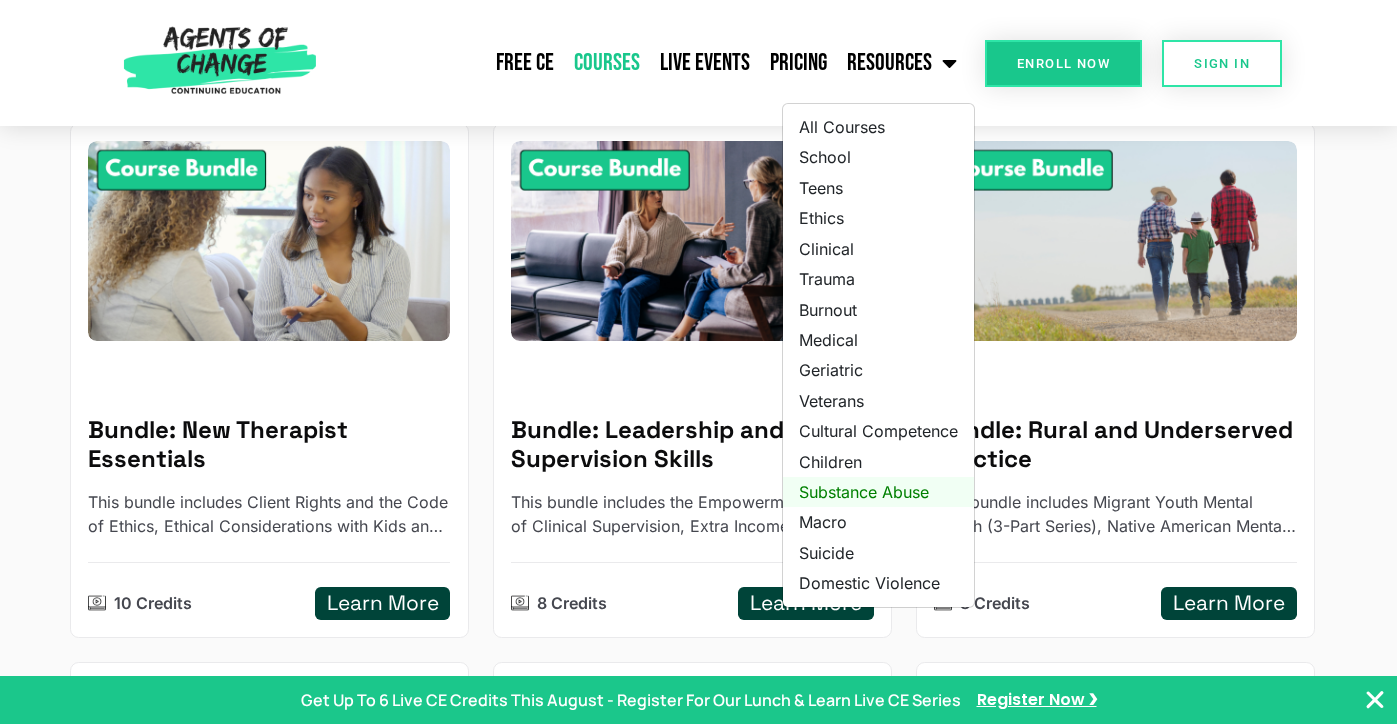 scroll, scrollTop: 294, scrollLeft: 0, axis: vertical 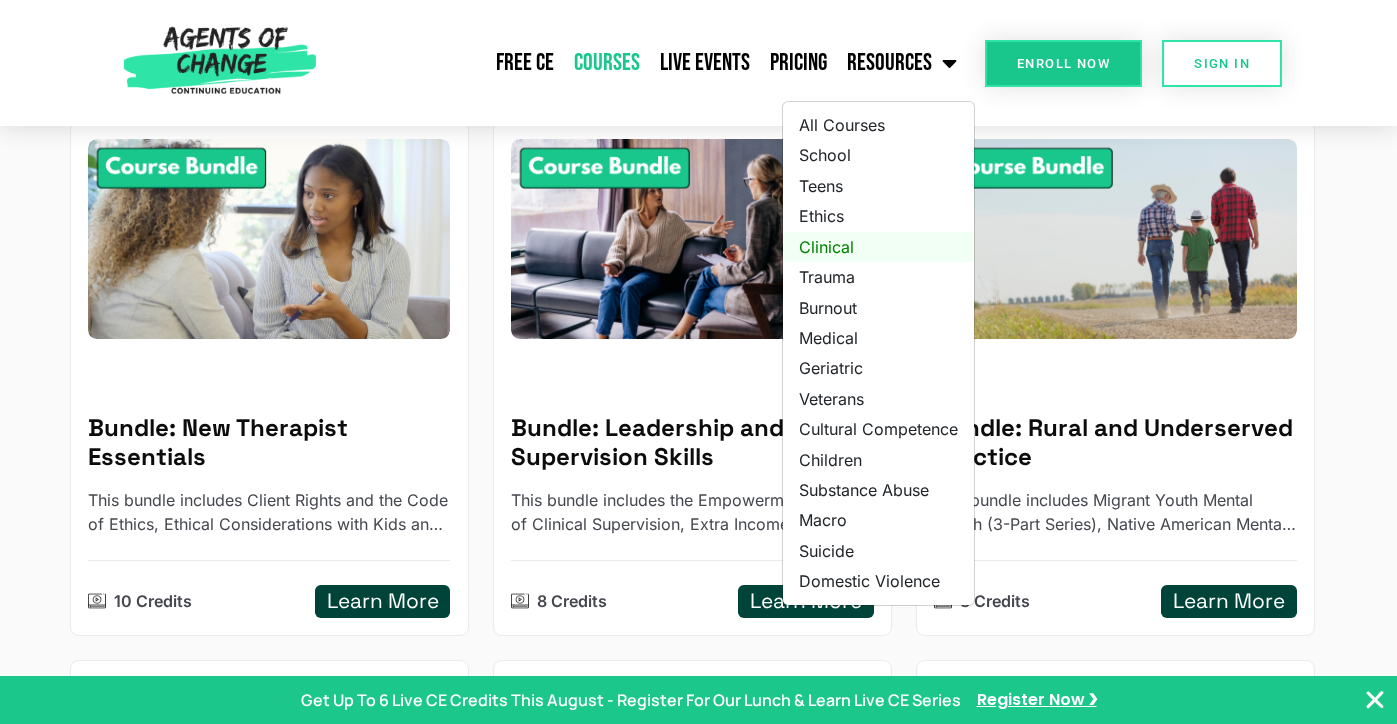 click on "Clinical" at bounding box center (878, 247) 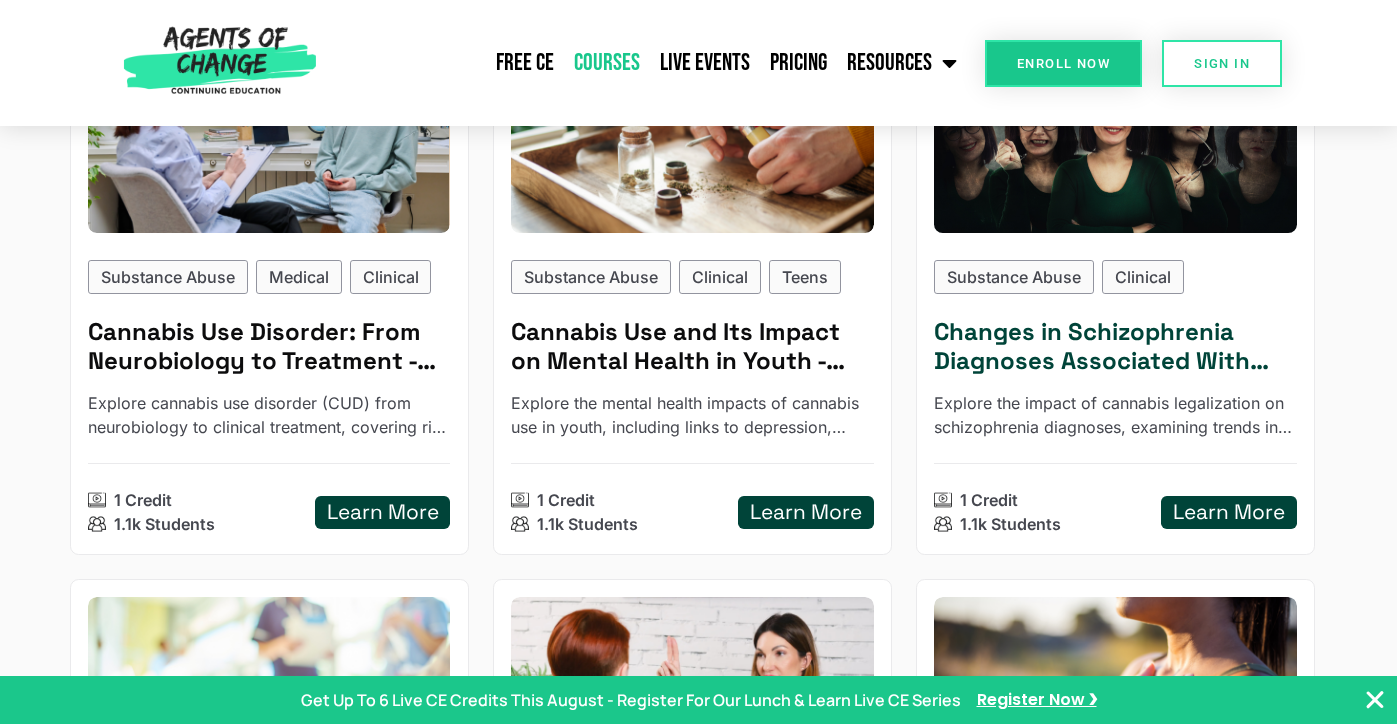 scroll, scrollTop: 6132, scrollLeft: 0, axis: vertical 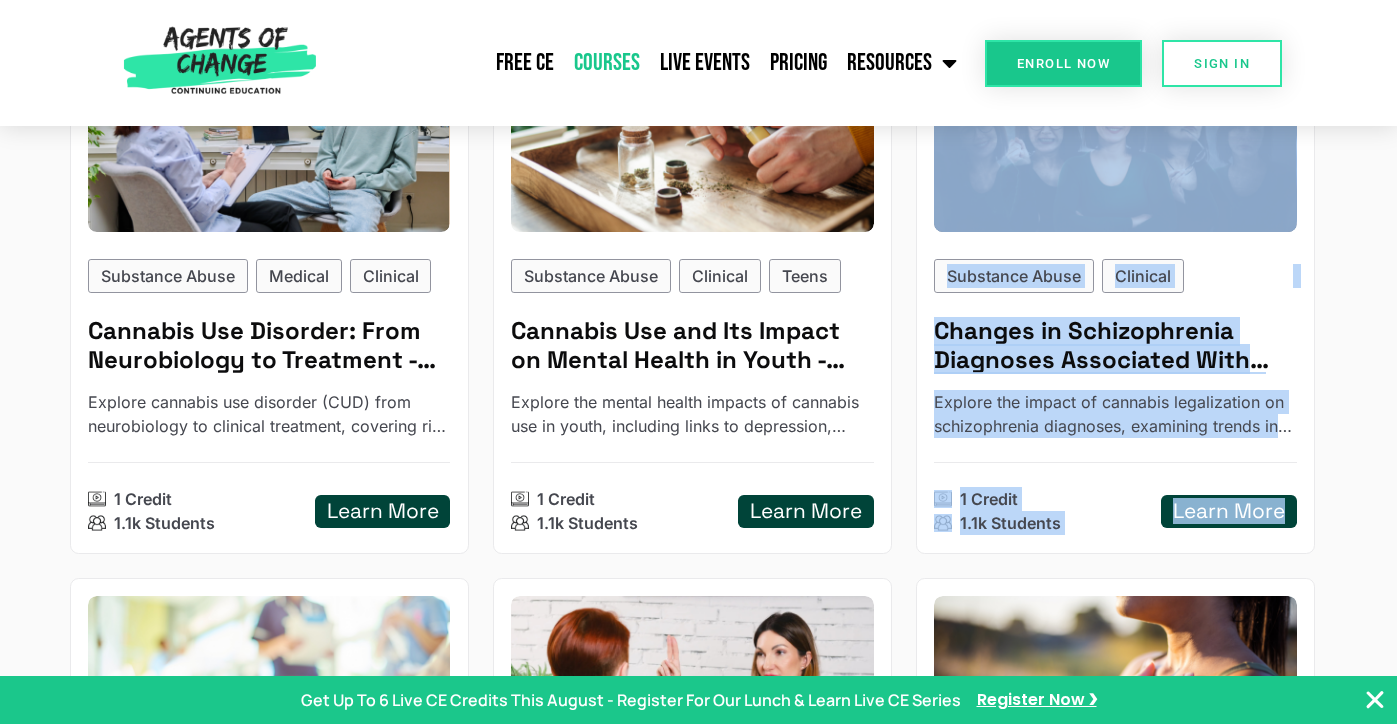 click on "Our Courses Most Credits Clinical Substance Abuse Clinical Trauma   Counseling Approaches To Promote Recovery From Substance Use  - Reading Based This course covers counseling approaches to support recovery from substance abuse, including harm reduction, clinical strategies, and trauma-informed care. SAMHSA authored the material only and was not involved in creating this course. 5 Credits 1.1k Students Learn More Ethics Clinical   ChatGPT and AI for Social Workers and Mental Health Professionals Discover the power of AI in social work and mental healthcare. Gain essential skills to navigate ethical considerations, leverage ChatGPT, and enhance your practice. Enroll now! Includes Clinical and Ethics content. 3 Credits 12.7k Students Learn More Clinical   Helping Clients Cope with Divorce and Separation 3 Credits 1.1k Students Learn More Substance Abuse Clinical   Reentry Best Practices: Mental Health & Substance Use Support After Incarceration  - Reading Based 3 Credits 1.1k Students Learn More Clinical" at bounding box center [698, -1747] 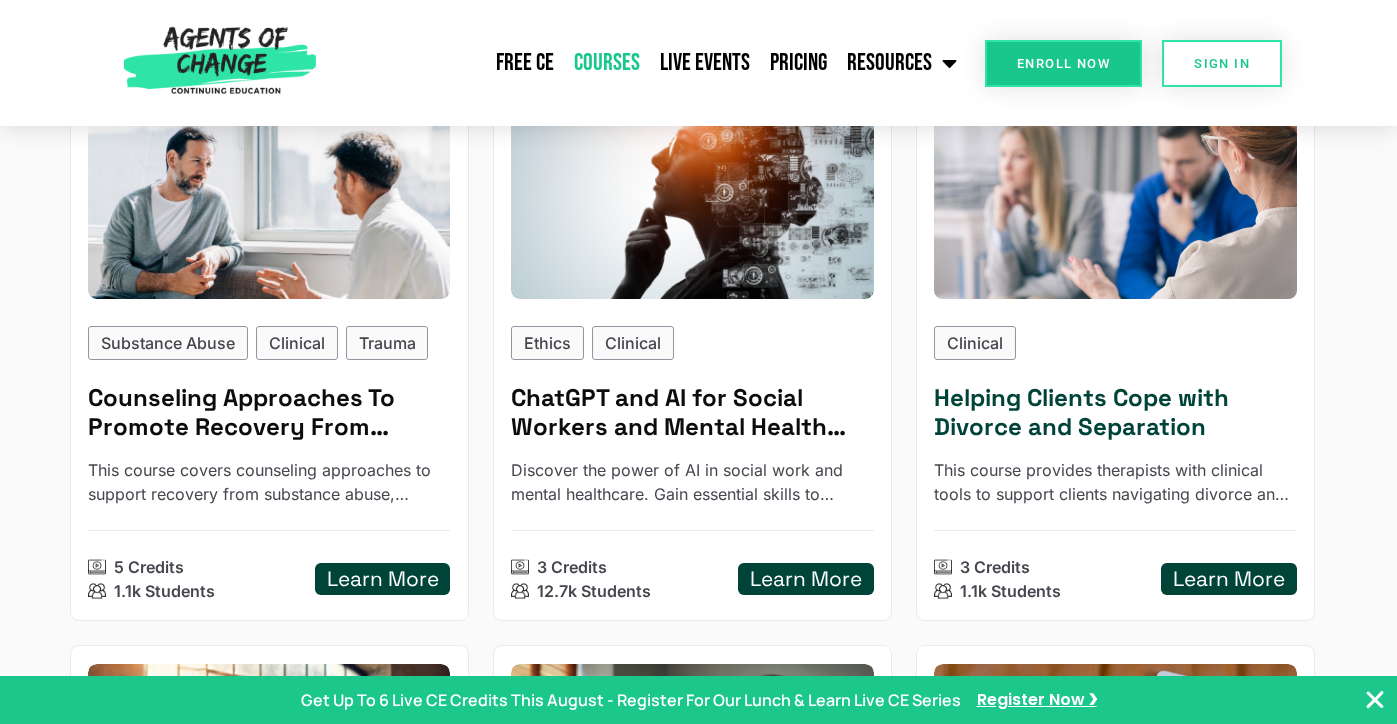 scroll, scrollTop: 0, scrollLeft: 0, axis: both 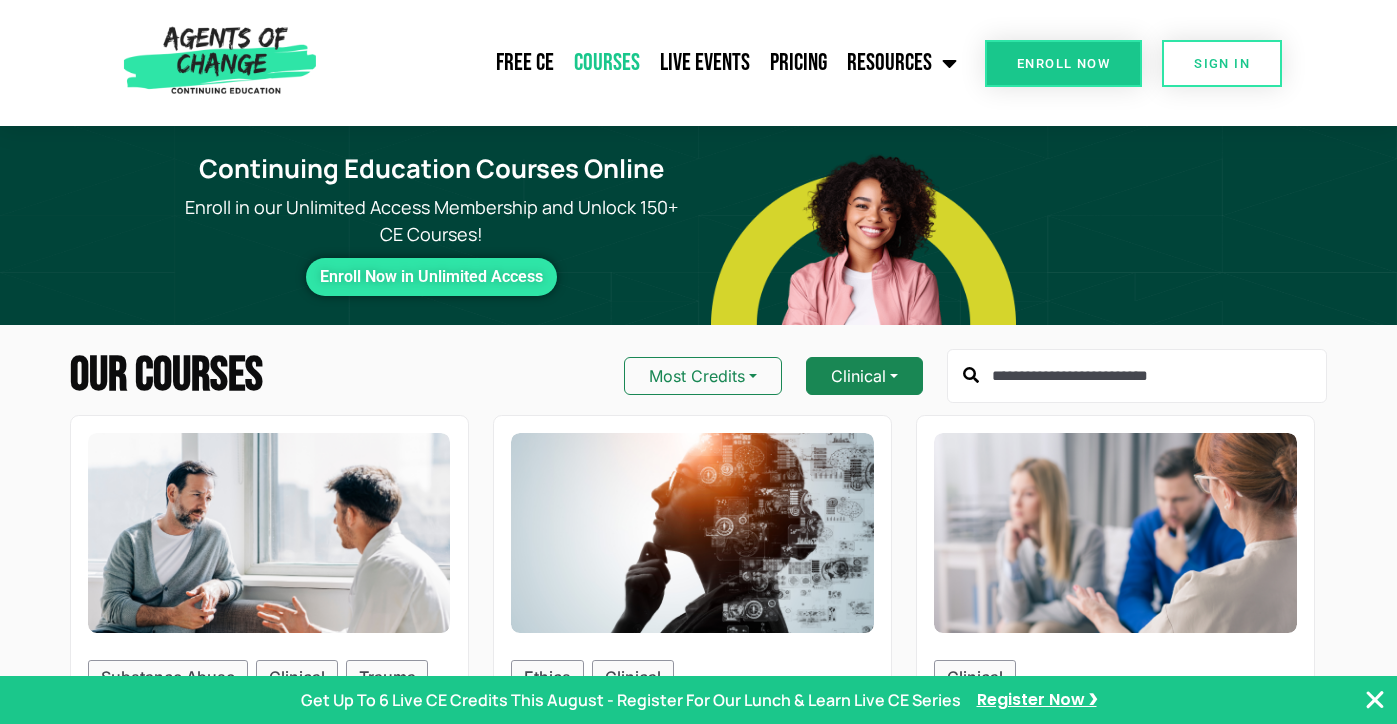click on "Clinical" at bounding box center [864, 376] 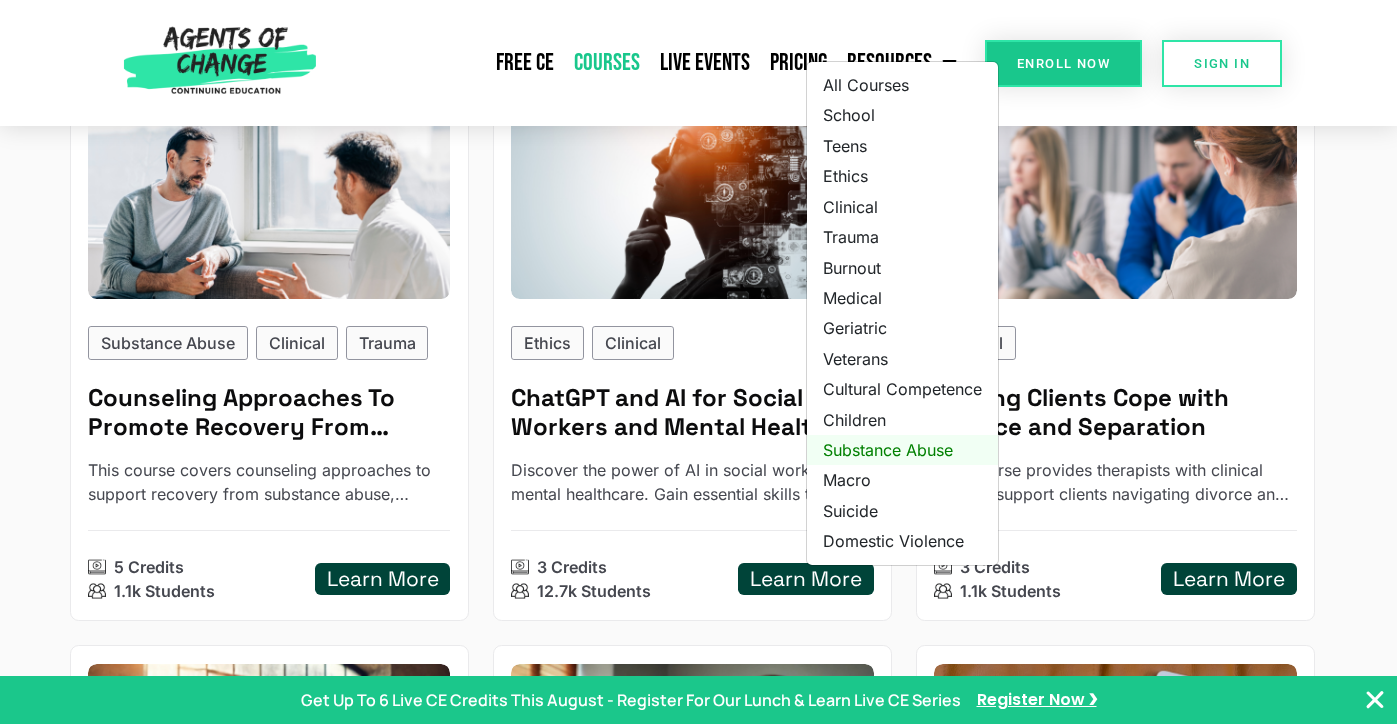 scroll, scrollTop: 313, scrollLeft: 0, axis: vertical 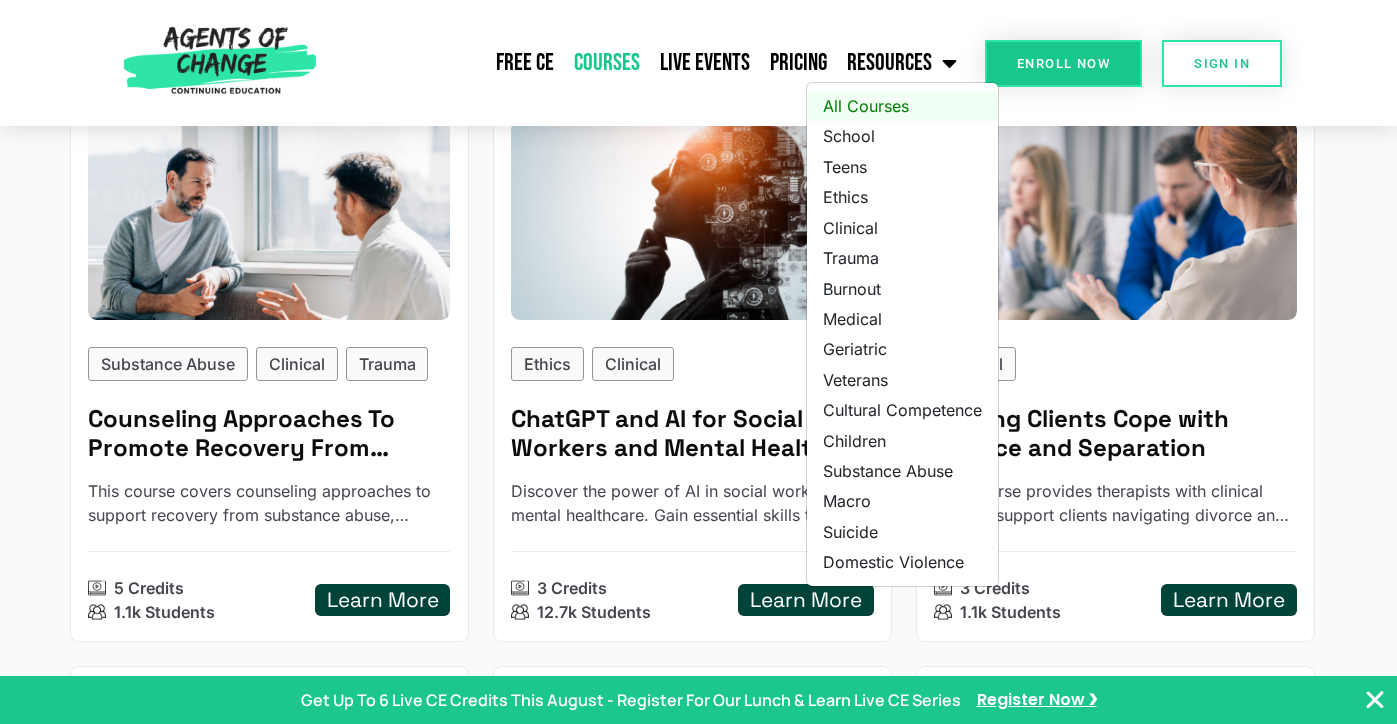 click on "All Courses" at bounding box center (902, 106) 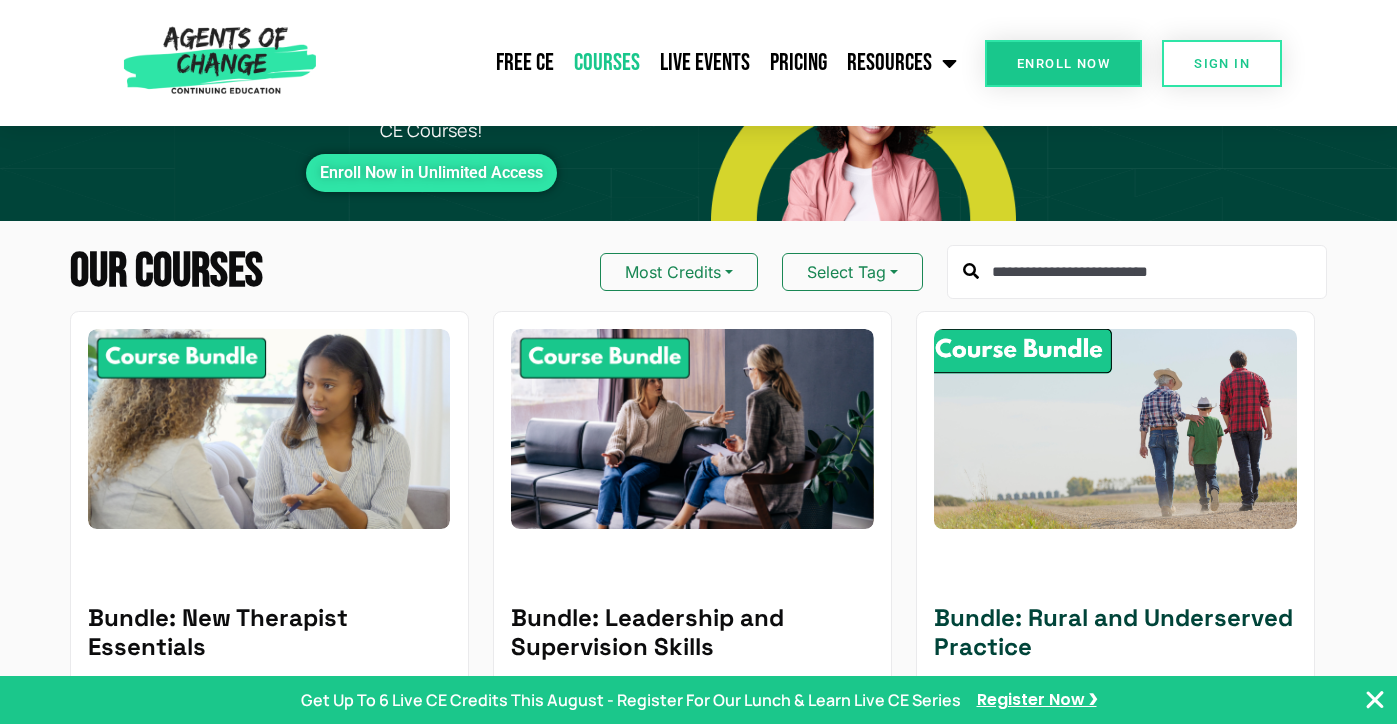 scroll, scrollTop: 0, scrollLeft: 0, axis: both 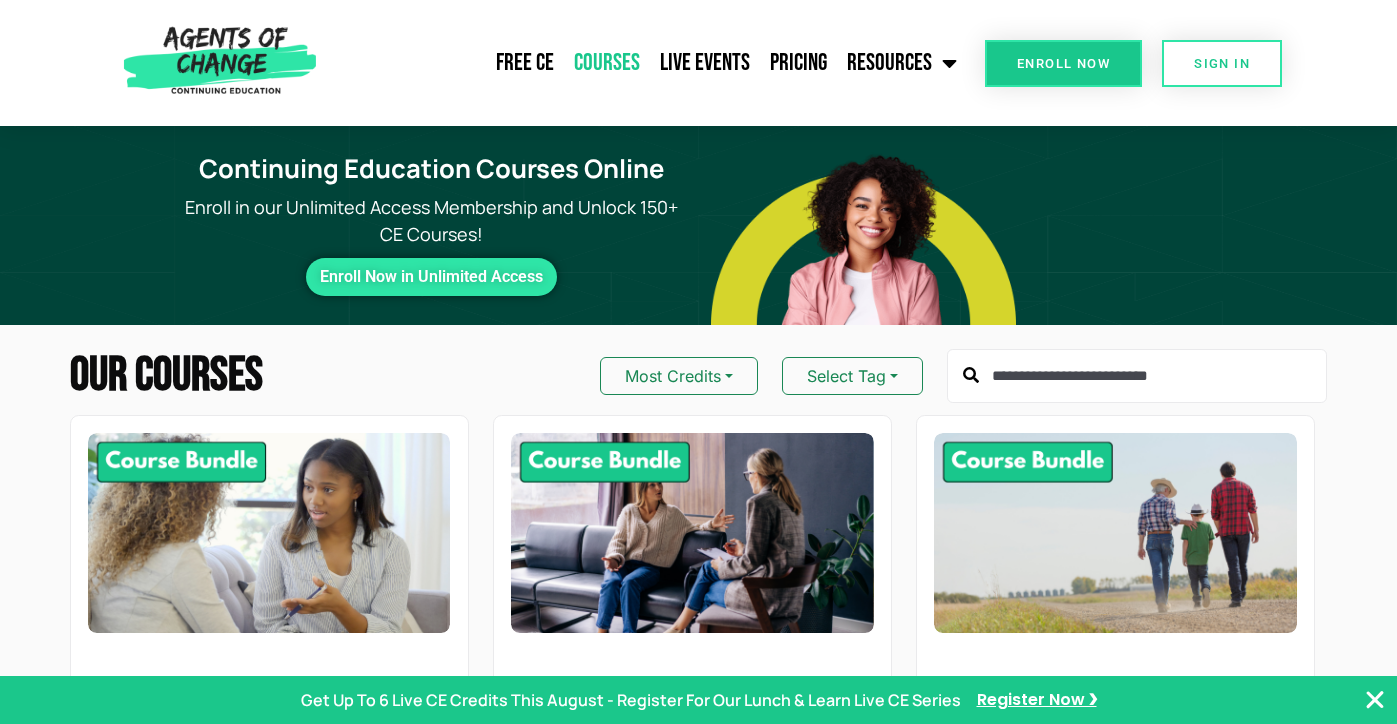 click at bounding box center (1137, 376) 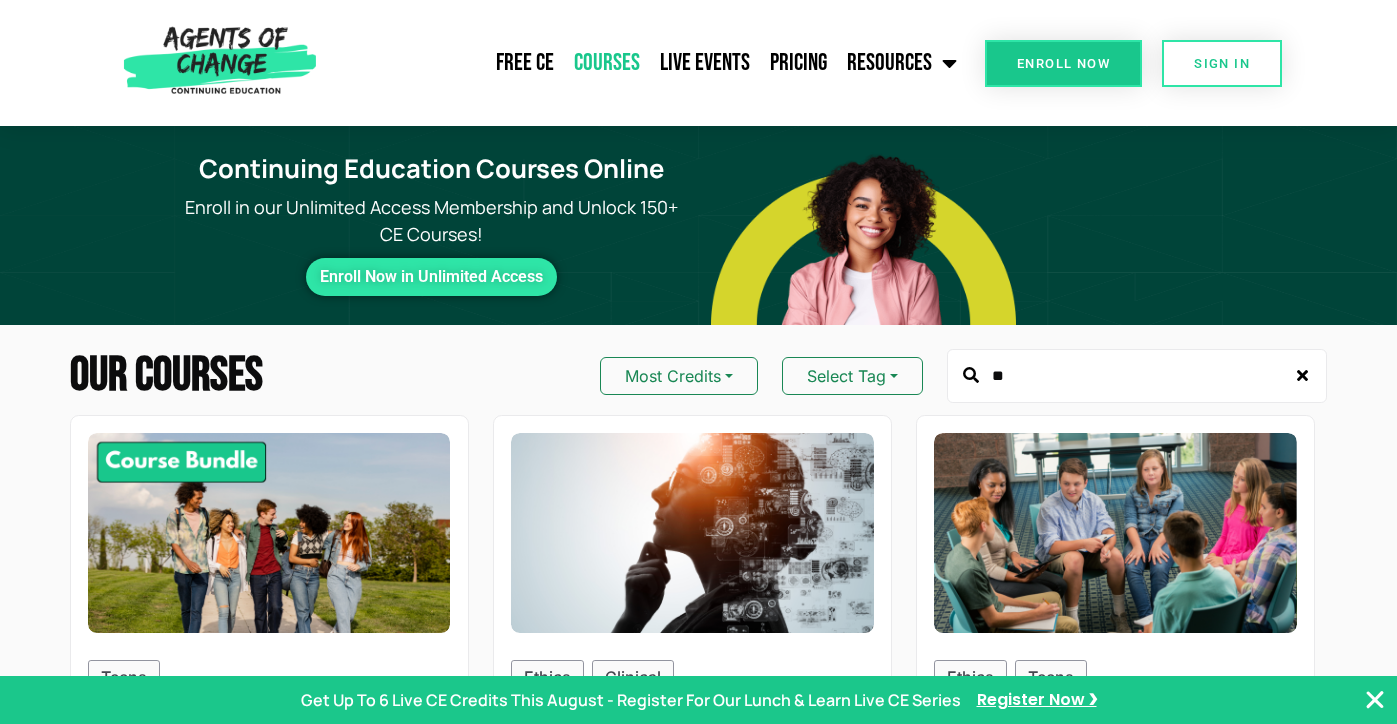 type on "*" 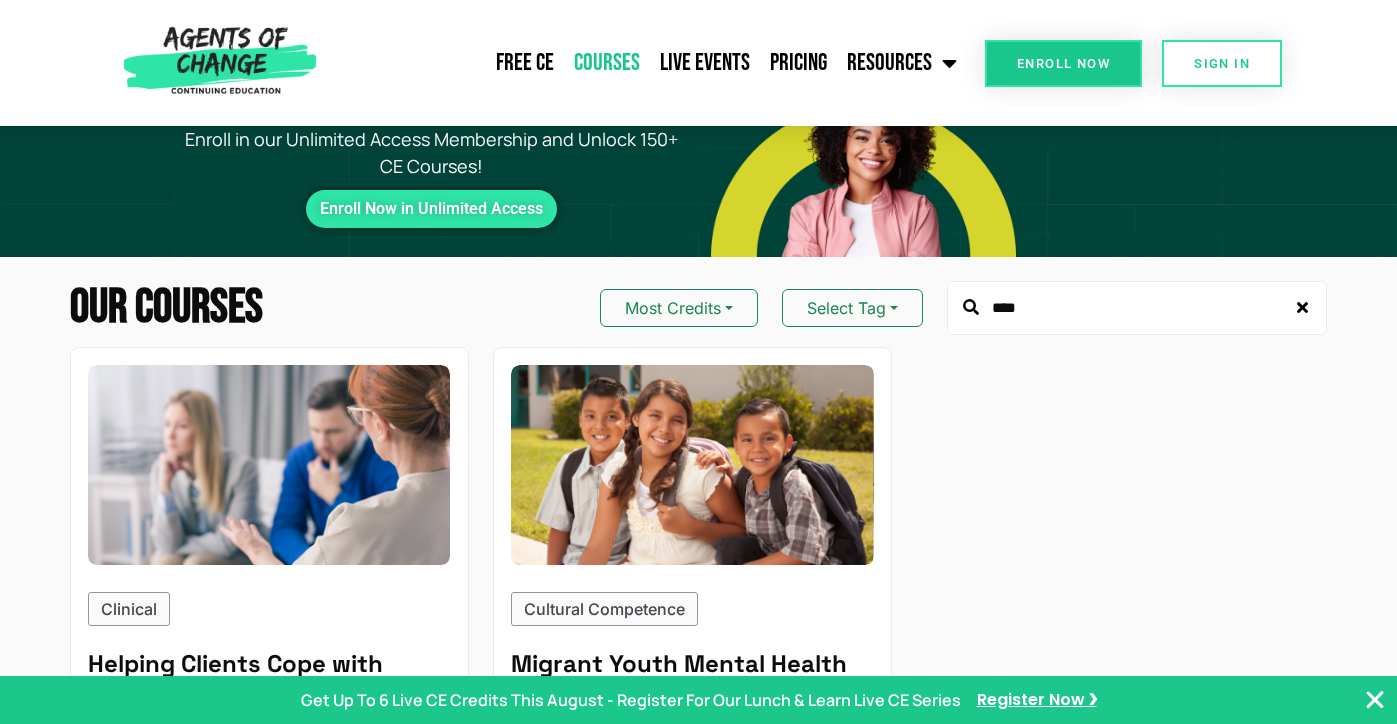 scroll, scrollTop: 62, scrollLeft: 0, axis: vertical 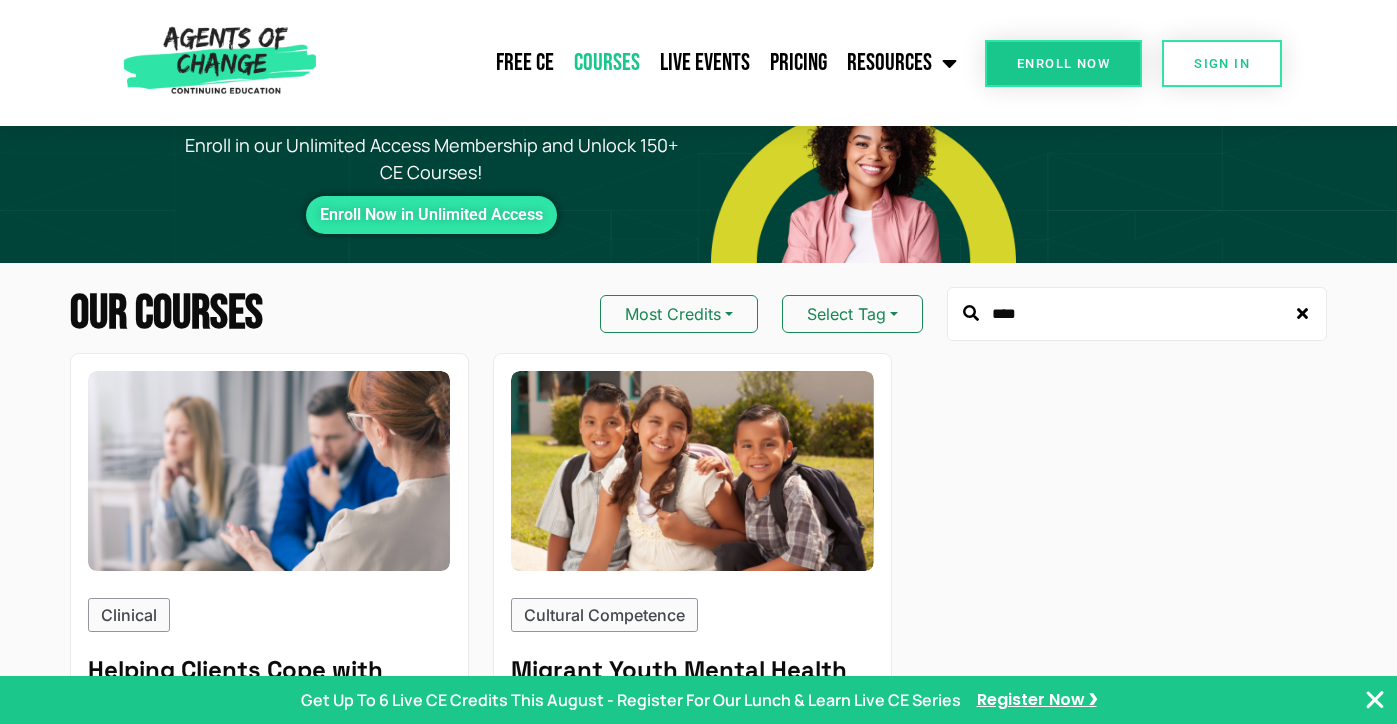 type on "****" 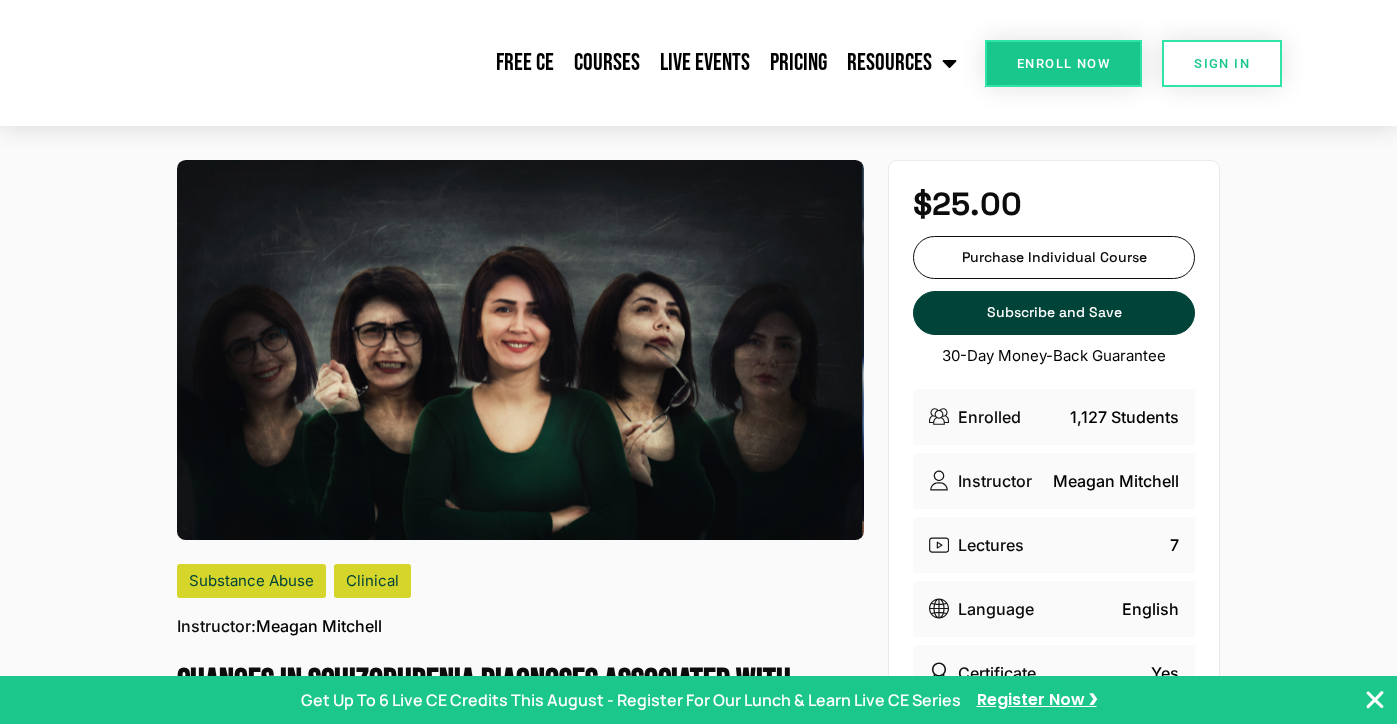 scroll, scrollTop: 0, scrollLeft: 0, axis: both 